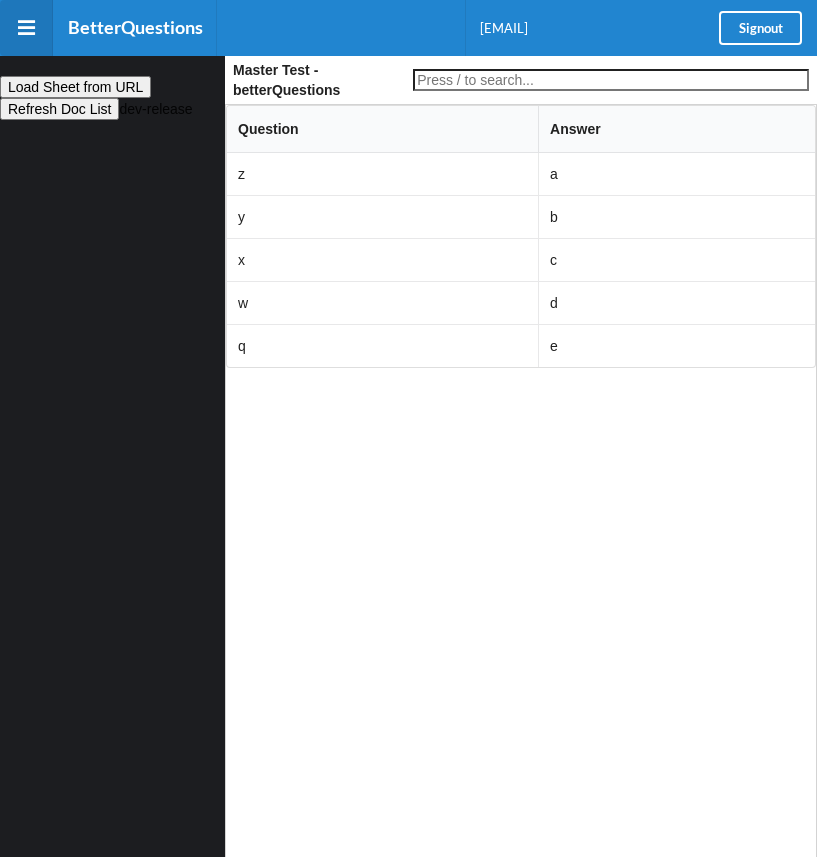 scroll, scrollTop: 0, scrollLeft: 0, axis: both 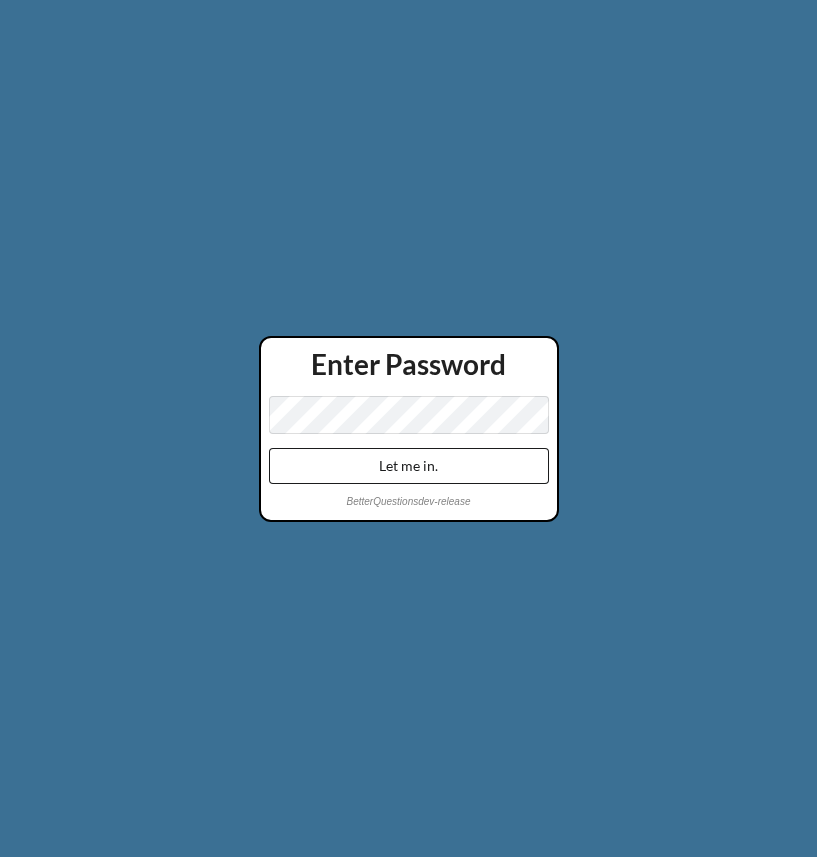 click on "Let me in." at bounding box center [409, 466] 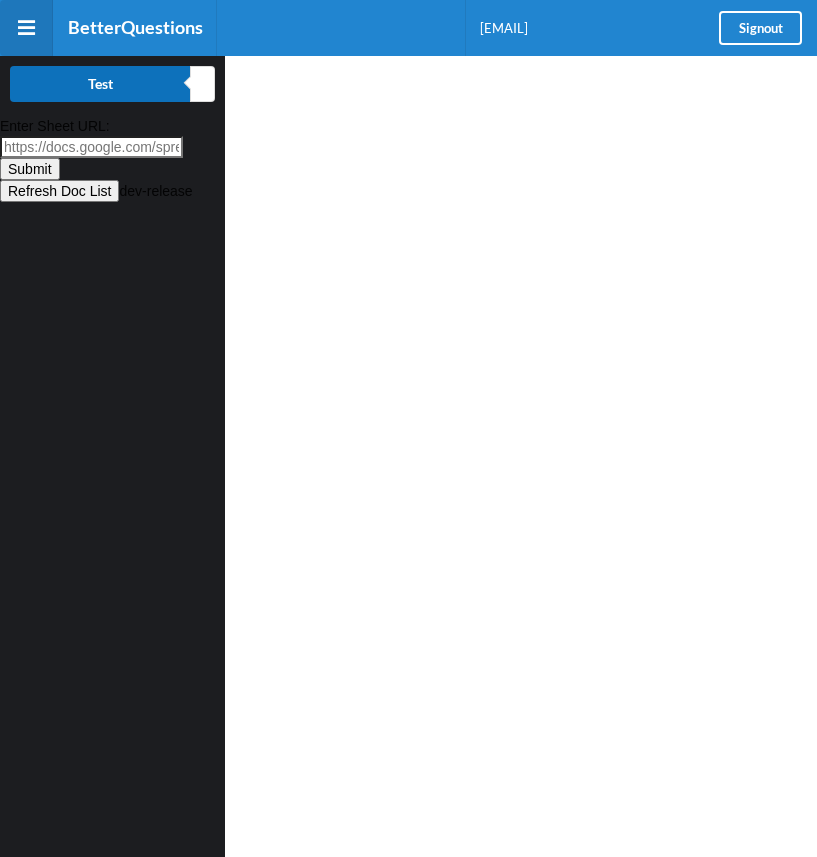click on "Test" at bounding box center [100, 84] 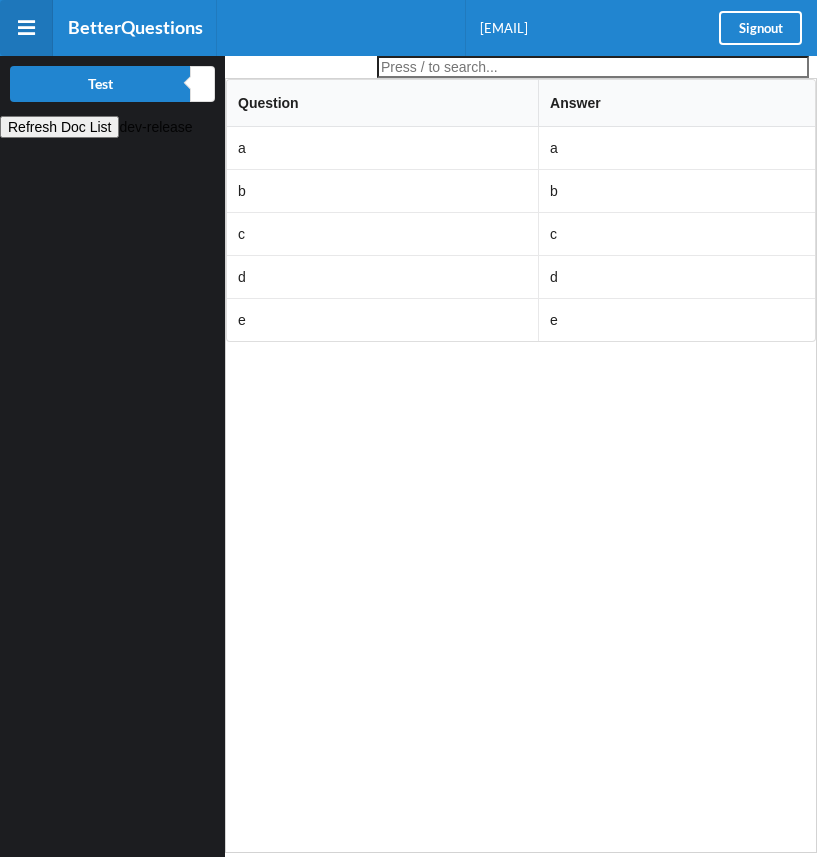 click on "Refresh Doc List" at bounding box center [59, 127] 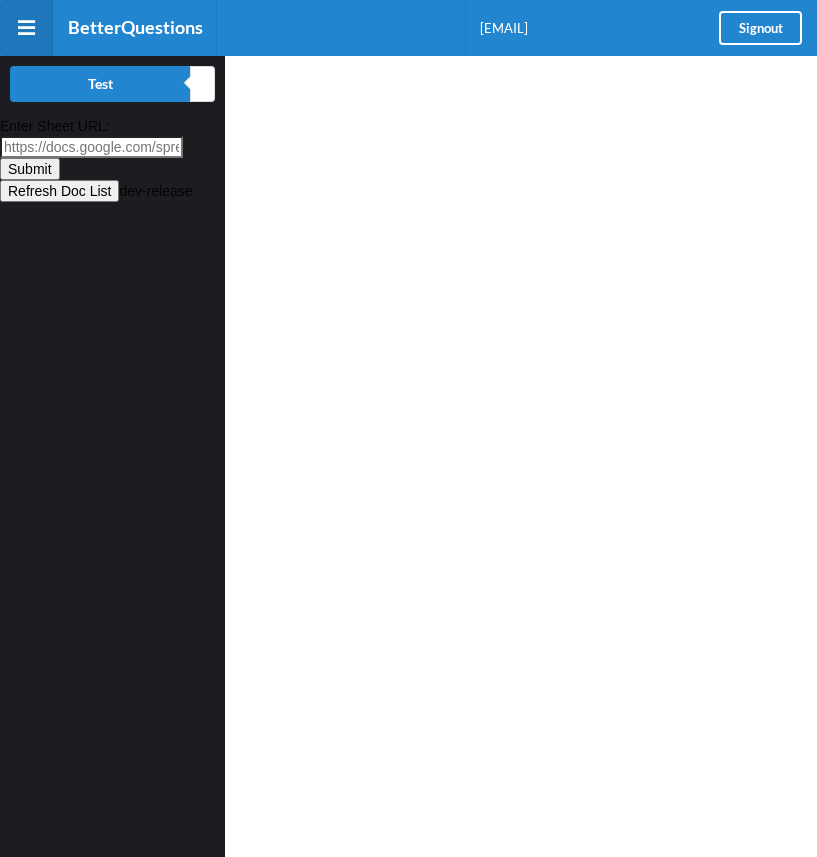 click on "Enter Sheet URL:" at bounding box center [91, 147] 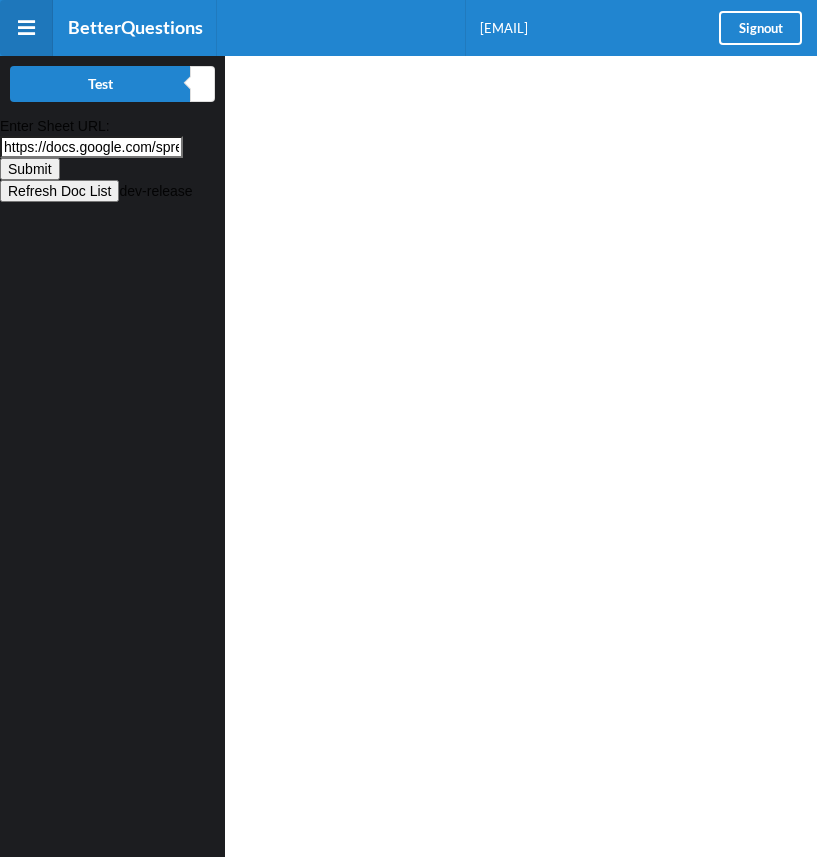 scroll, scrollTop: 0, scrollLeft: 552, axis: horizontal 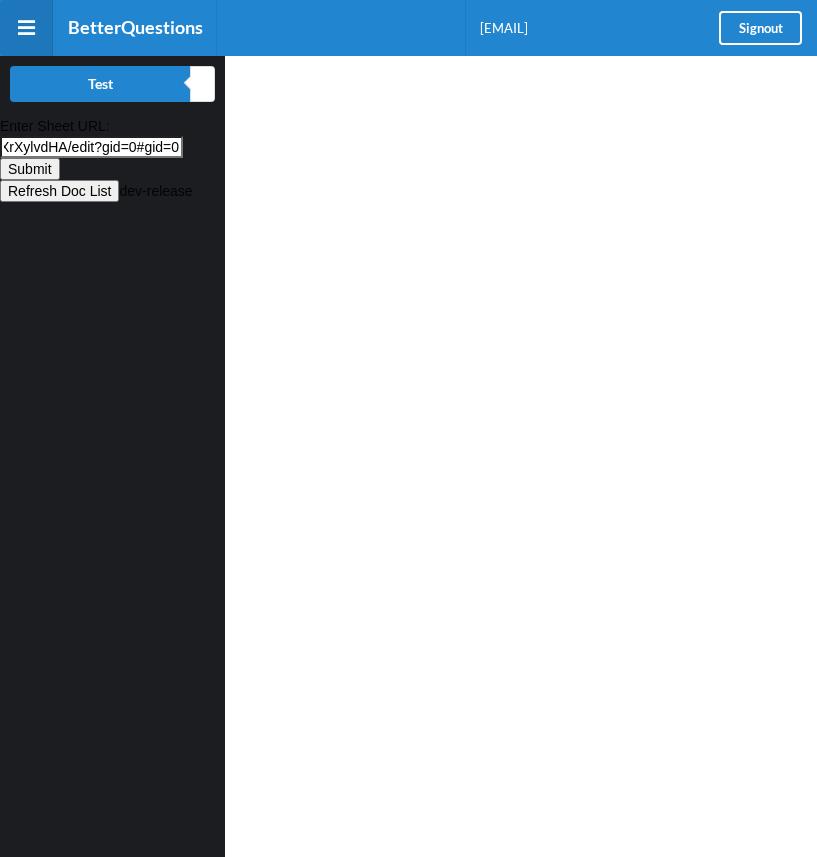 type on "https://docs.google.com/spreadsheets/d/10NidCiUrabliWRdlvoz_hmQaCc16hic8MVXrXylvdHA/edit?gid=0#gid=0" 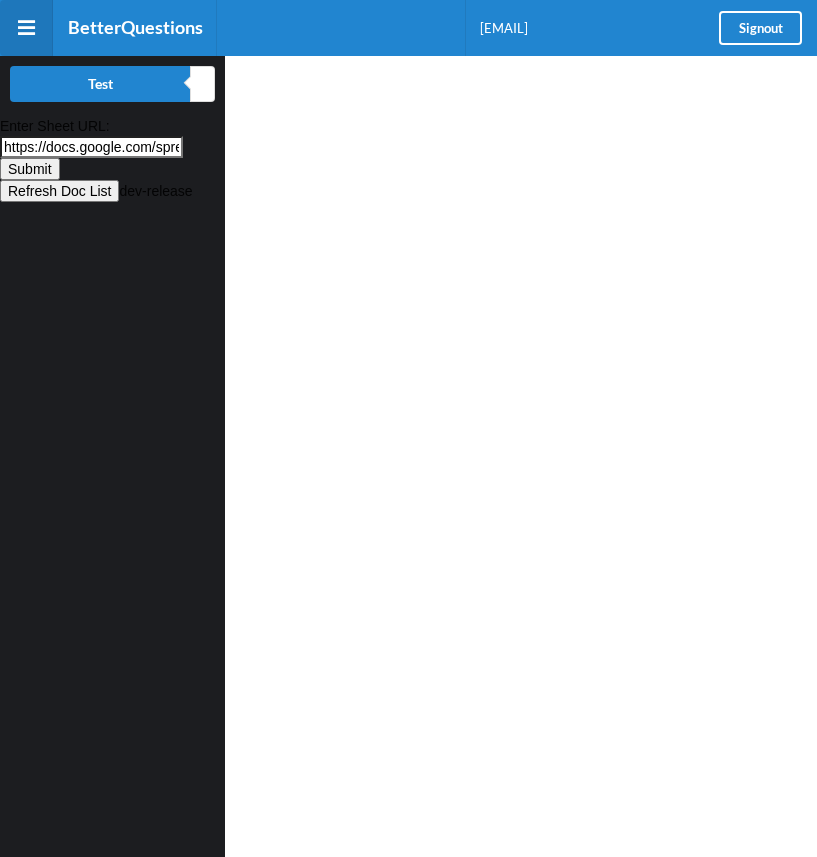 click on "Submit" at bounding box center (30, 169) 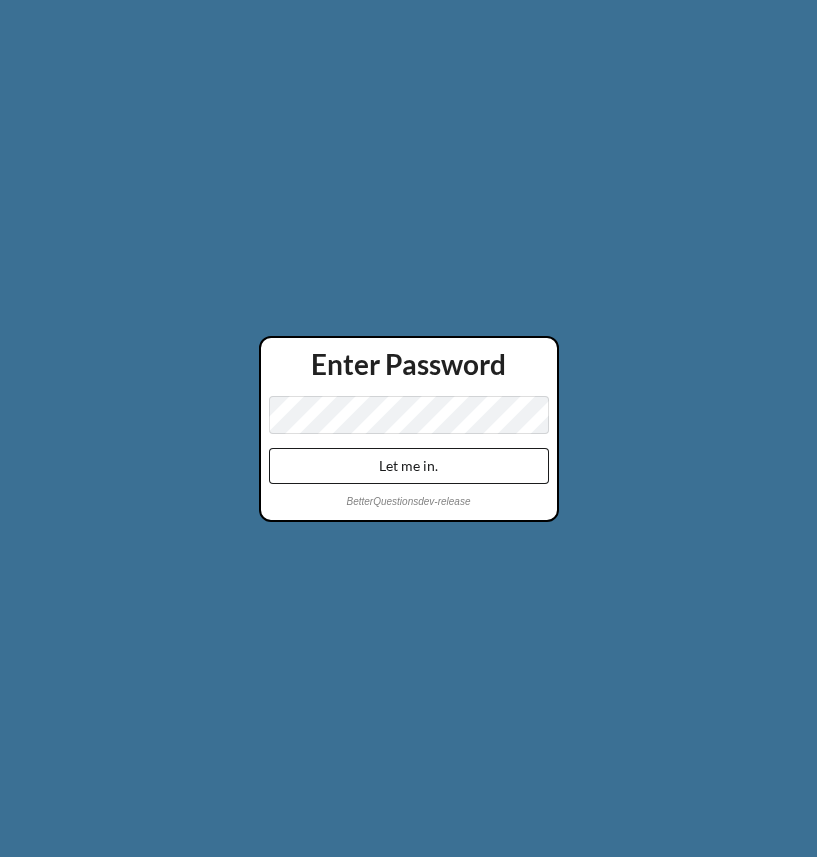scroll, scrollTop: 0, scrollLeft: 0, axis: both 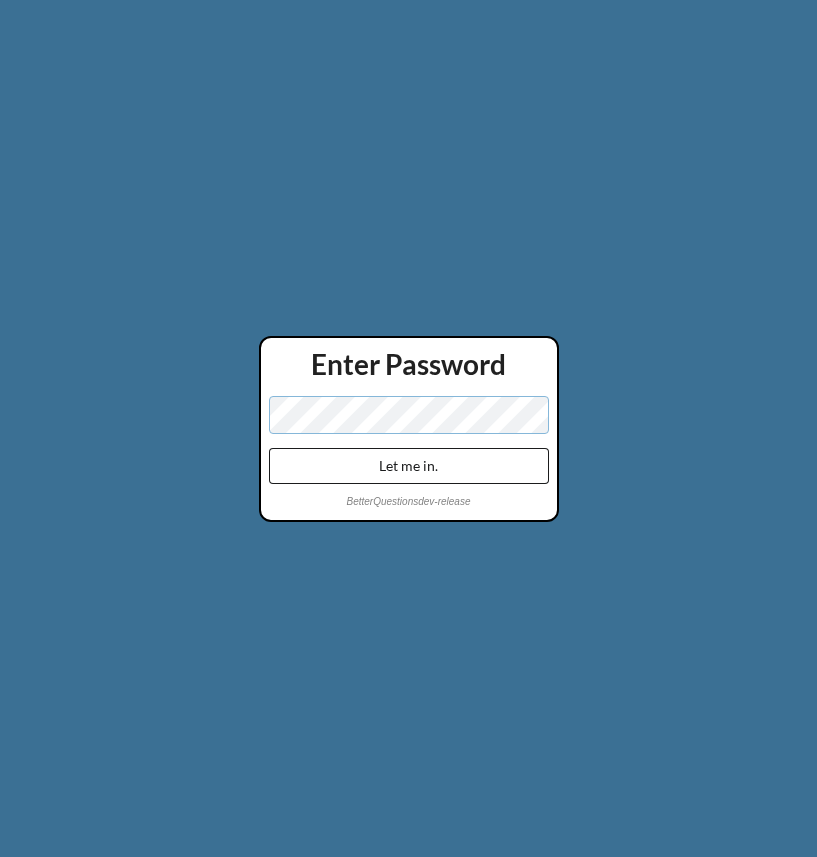 click on "Let me in." at bounding box center (409, 466) 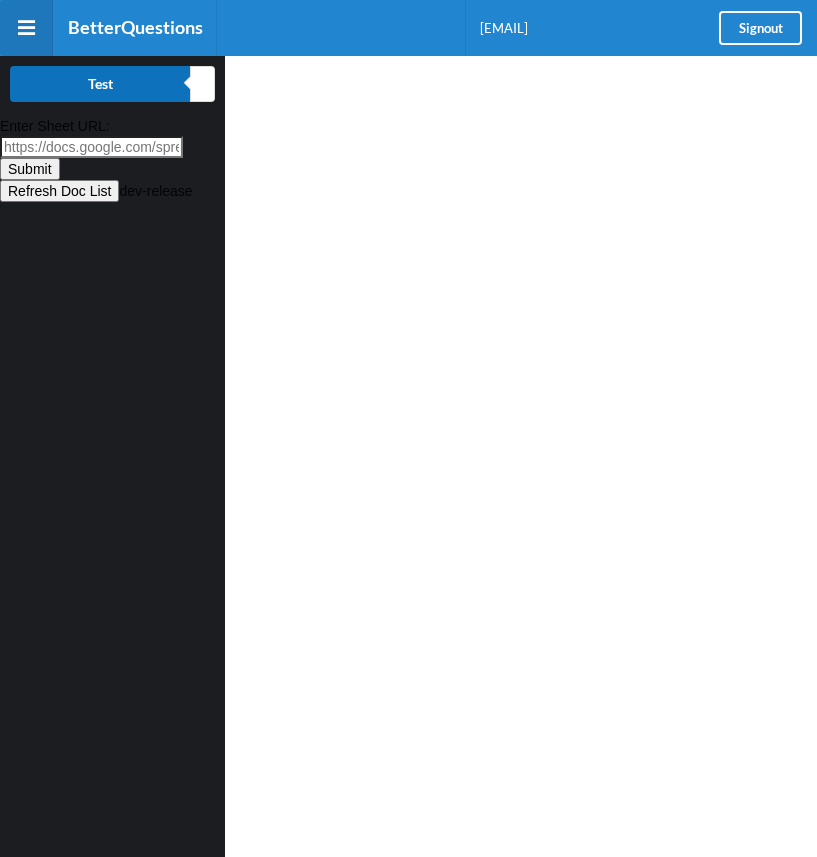 click on "Test" at bounding box center [100, 84] 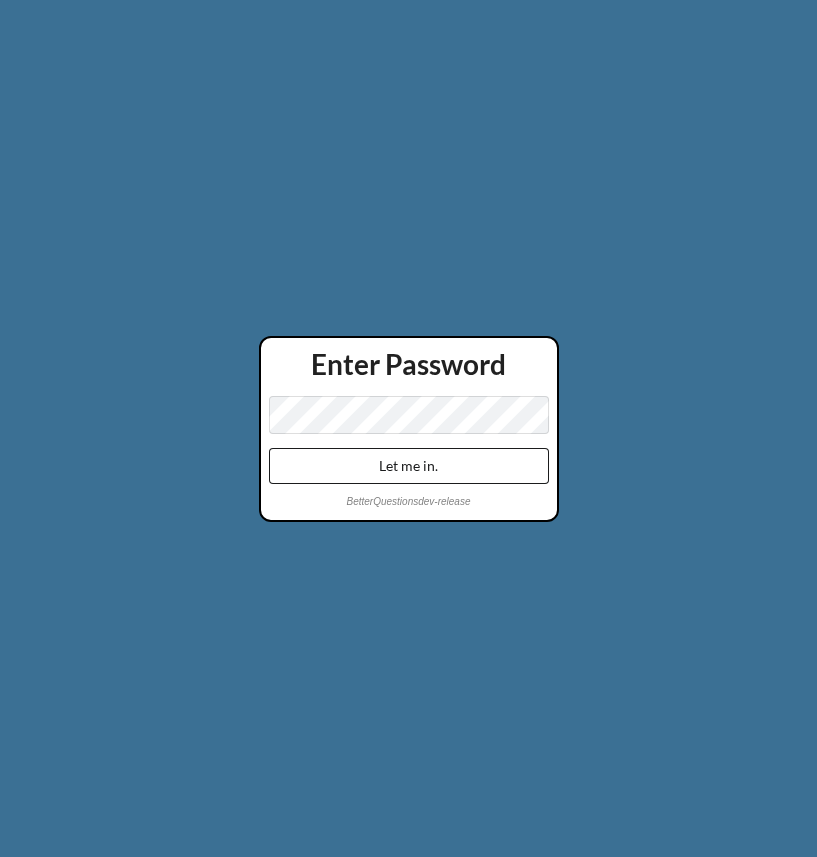 scroll, scrollTop: 0, scrollLeft: 0, axis: both 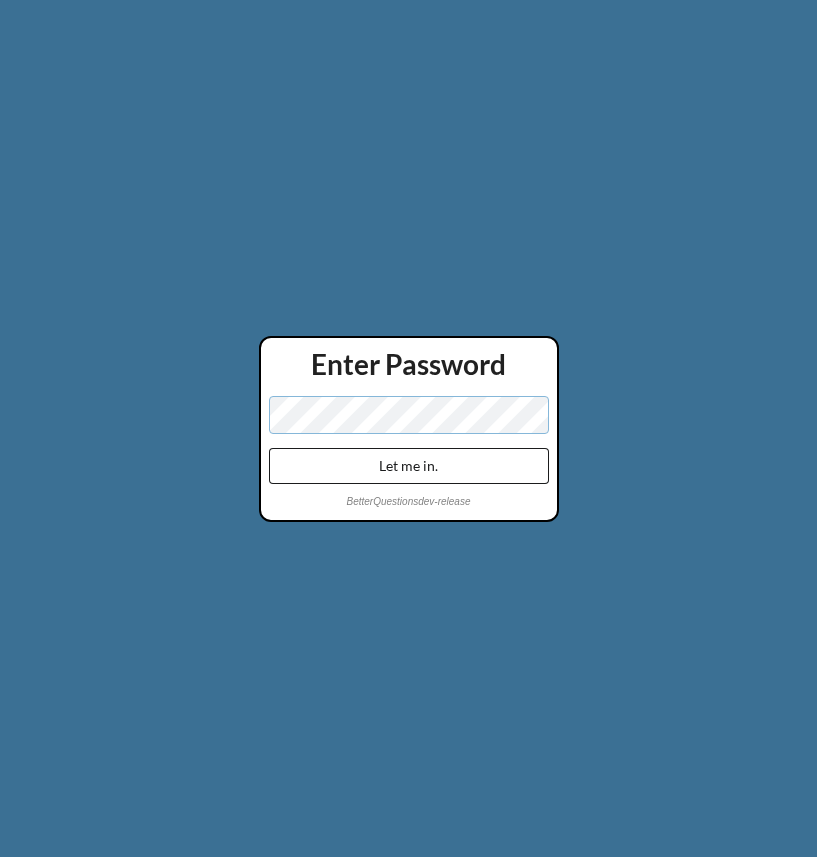 click on "Let me in." at bounding box center (409, 466) 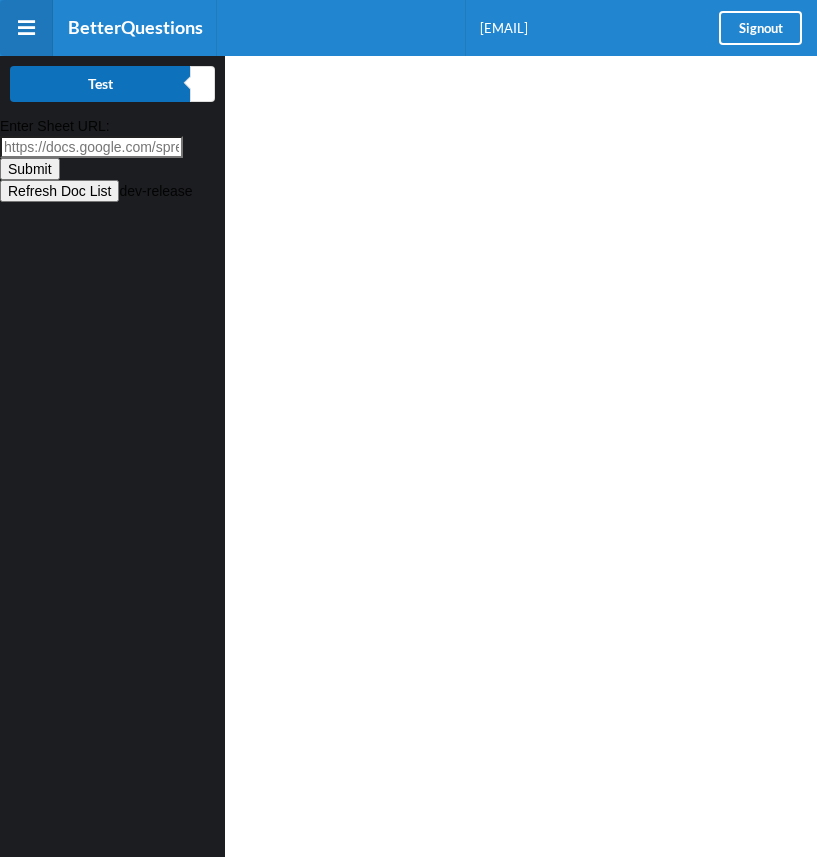 click on "Test" at bounding box center [100, 84] 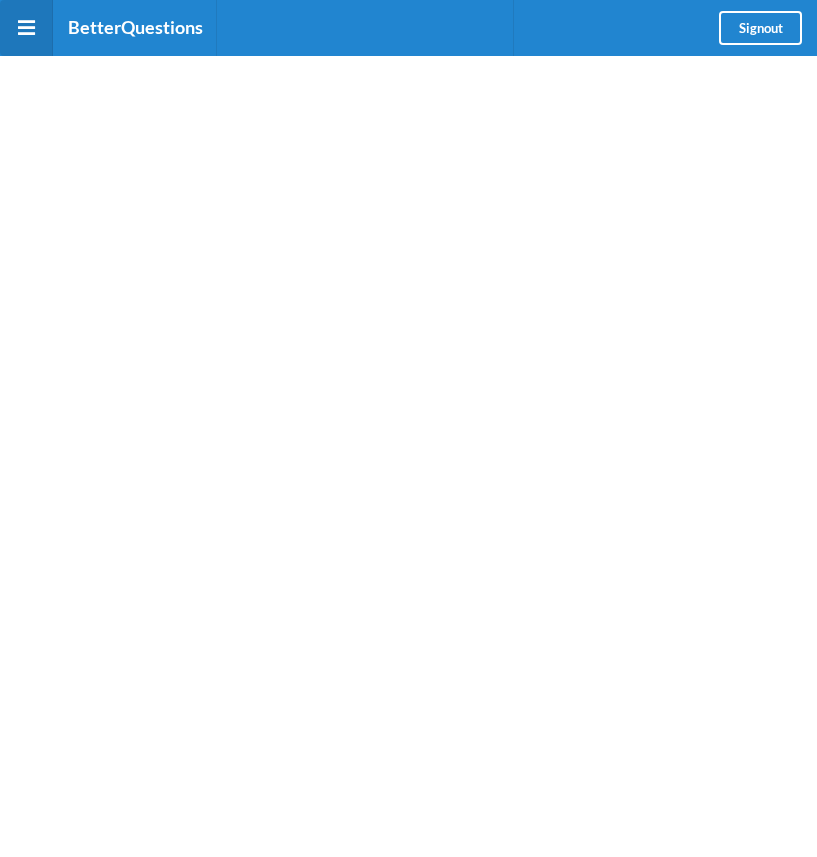 scroll, scrollTop: 0, scrollLeft: 0, axis: both 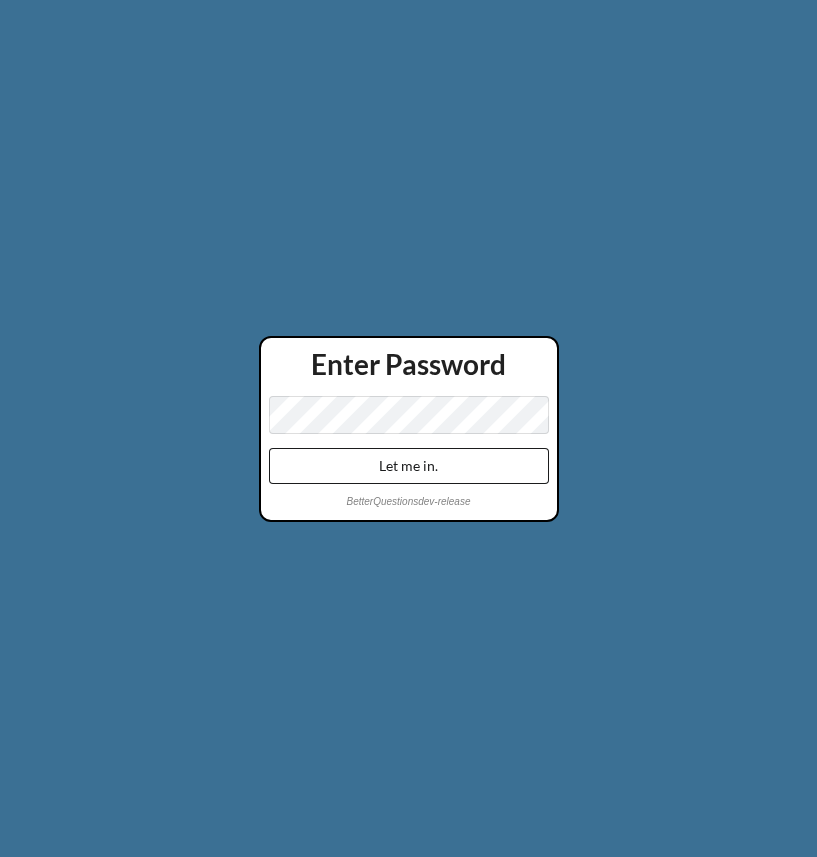 click on "Let me in." at bounding box center [409, 466] 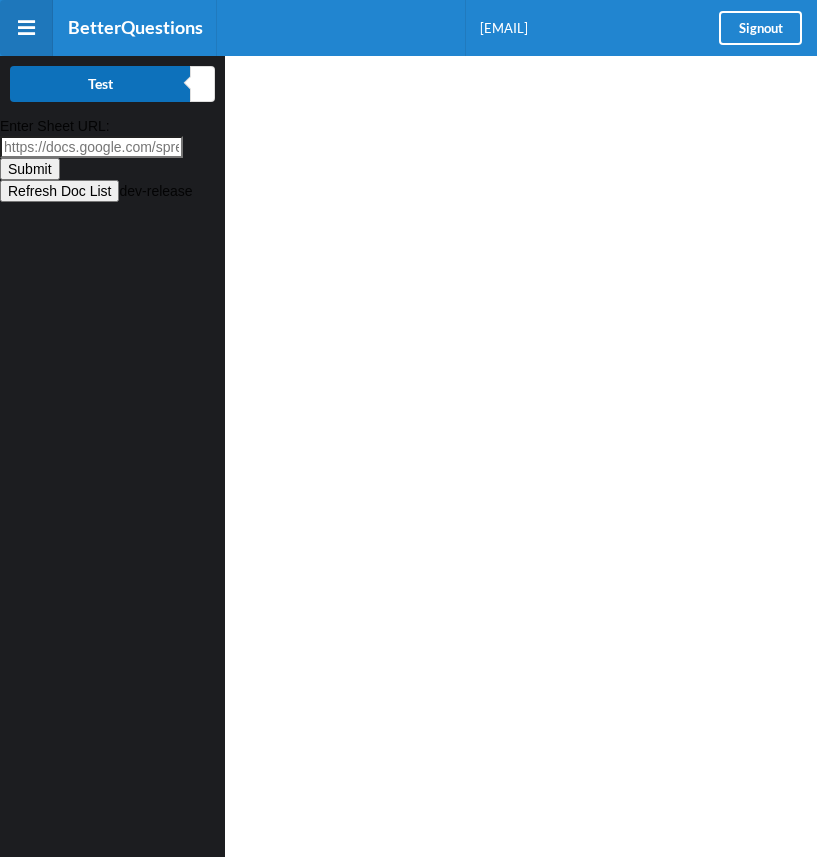 click on "Test" at bounding box center (100, 84) 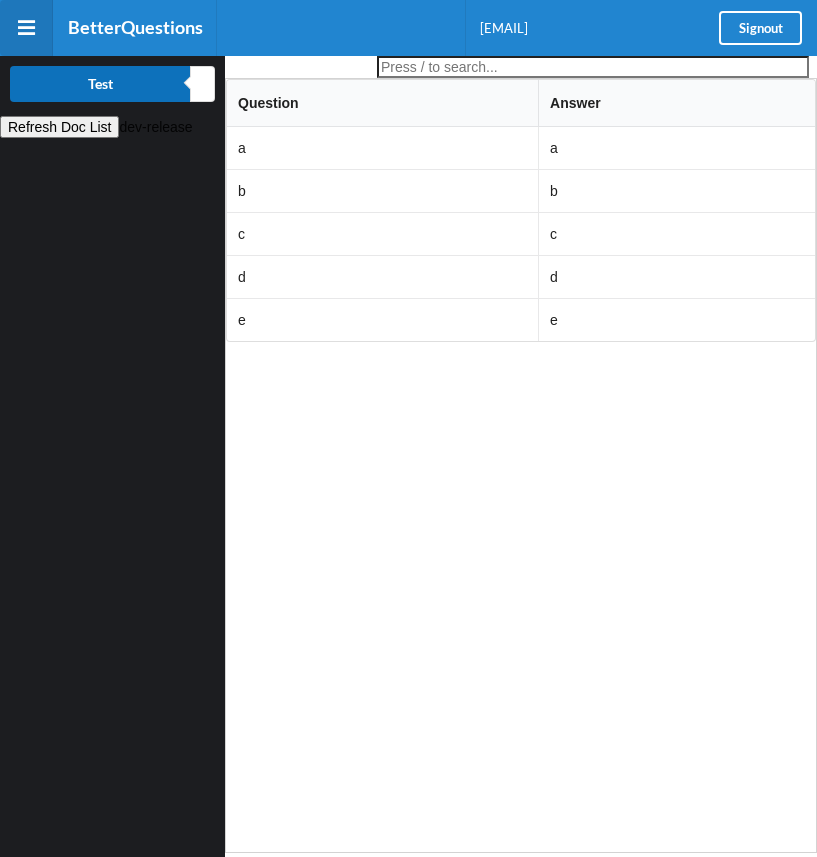 type 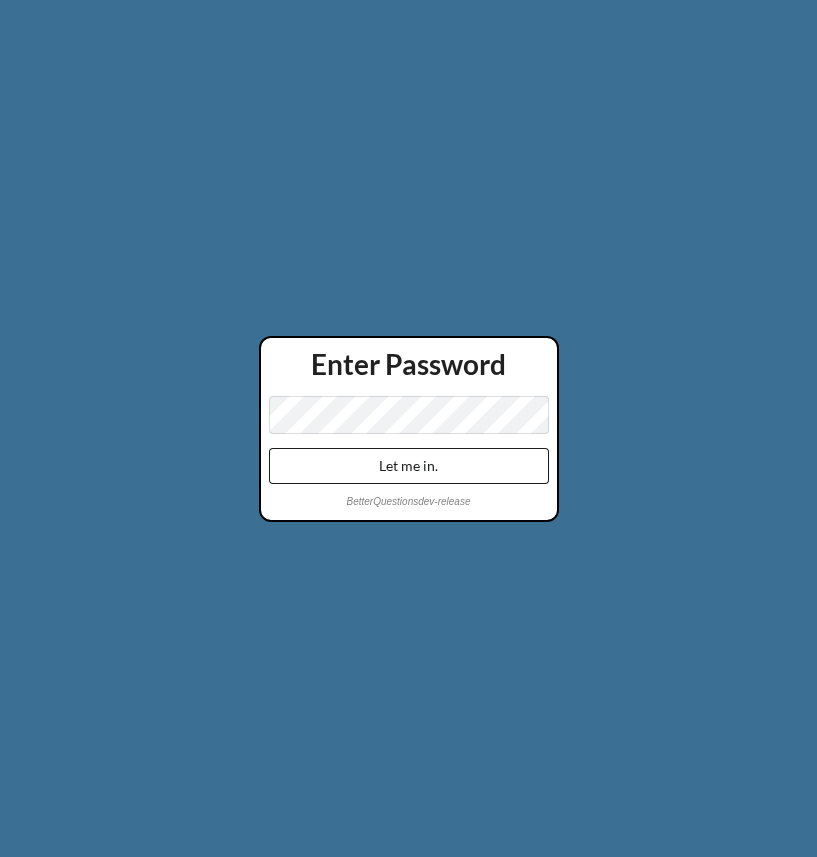scroll, scrollTop: 0, scrollLeft: 0, axis: both 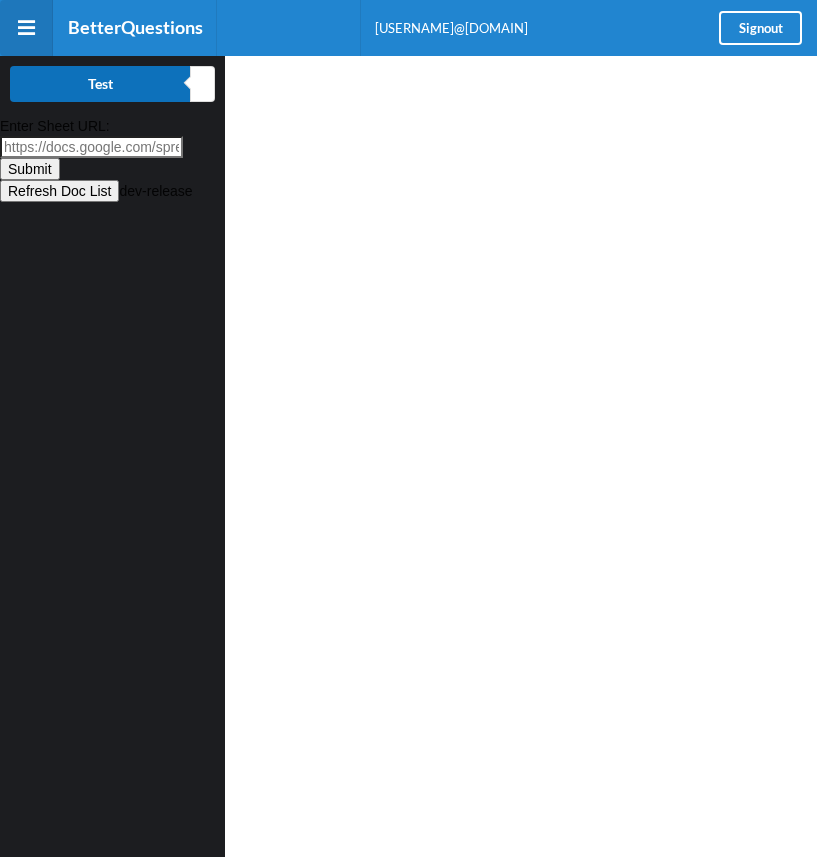 click on "Test" at bounding box center [100, 84] 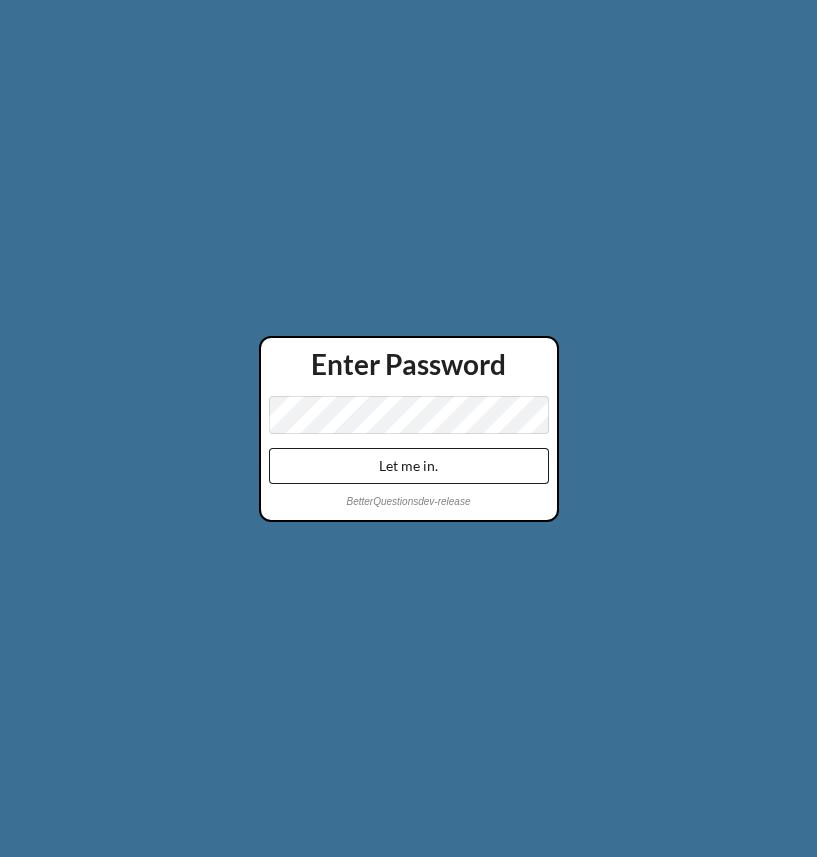 scroll, scrollTop: 0, scrollLeft: 0, axis: both 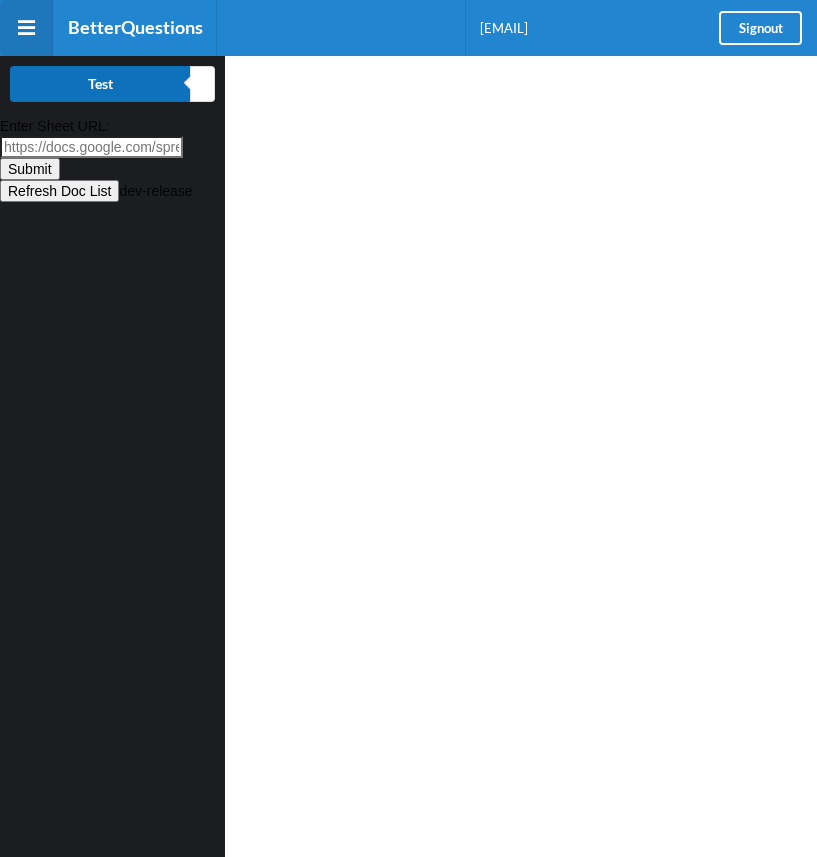 click on "Test" at bounding box center [100, 84] 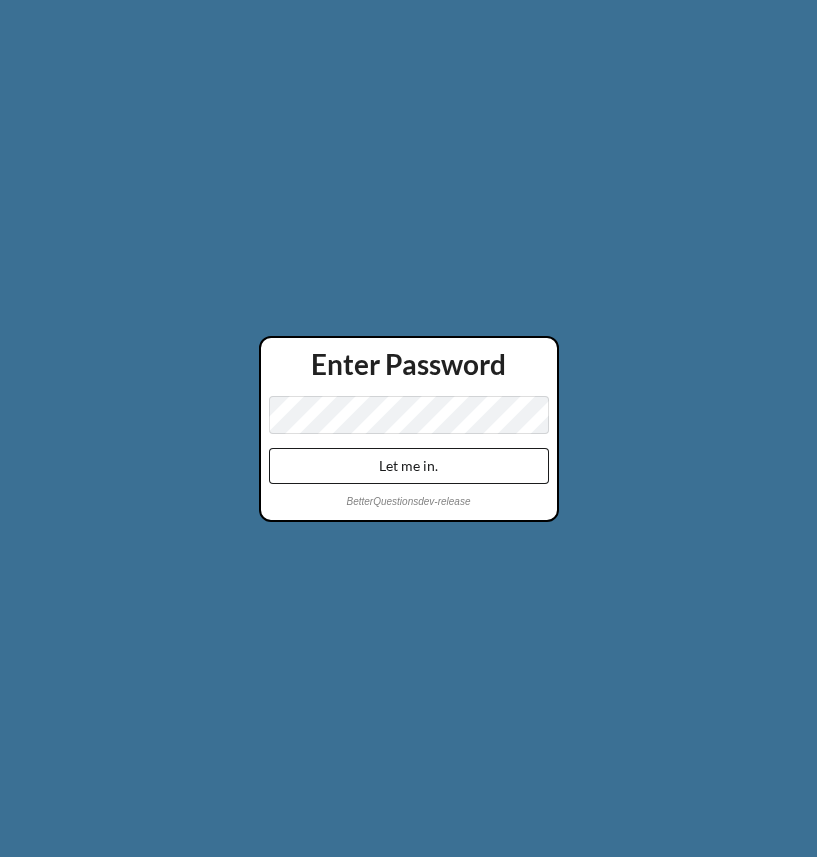 scroll, scrollTop: 0, scrollLeft: 0, axis: both 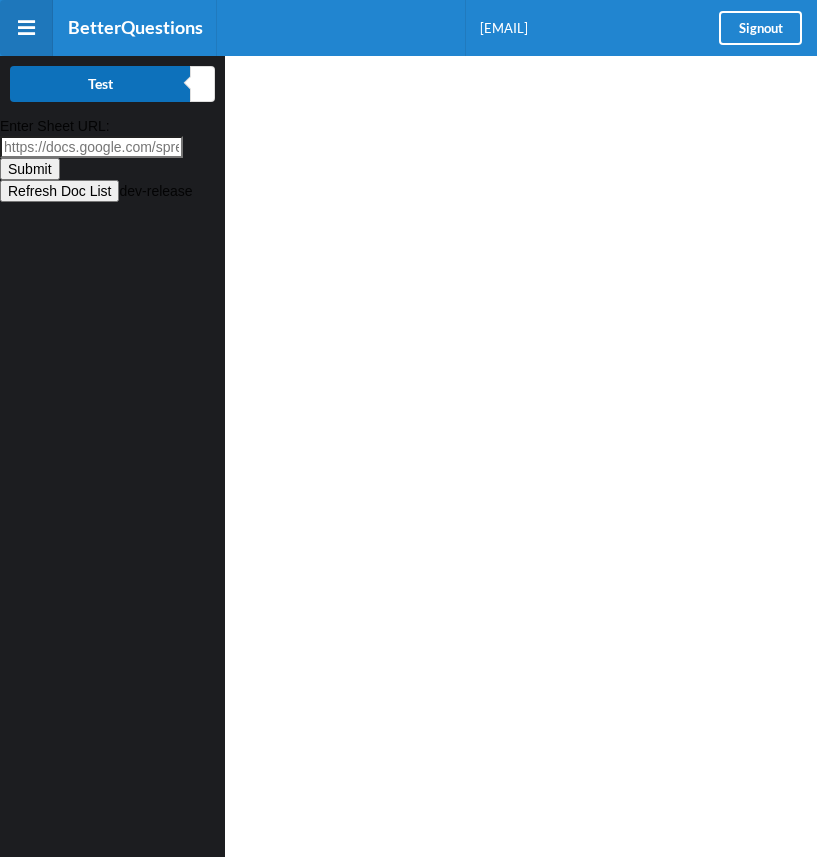 click on "Test" at bounding box center [100, 84] 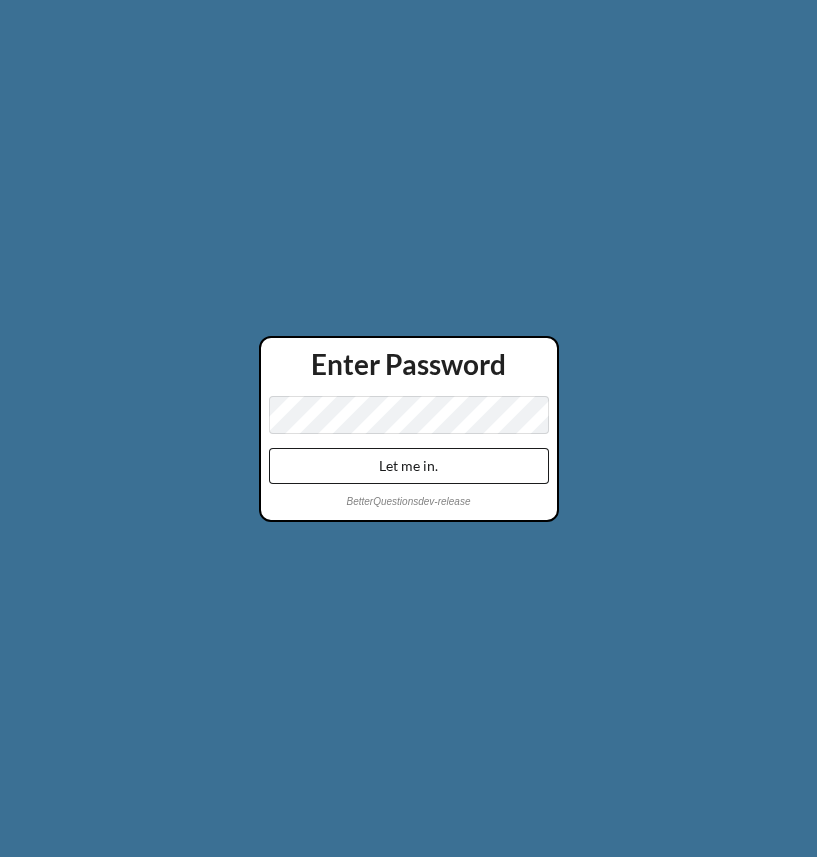 scroll, scrollTop: 0, scrollLeft: 0, axis: both 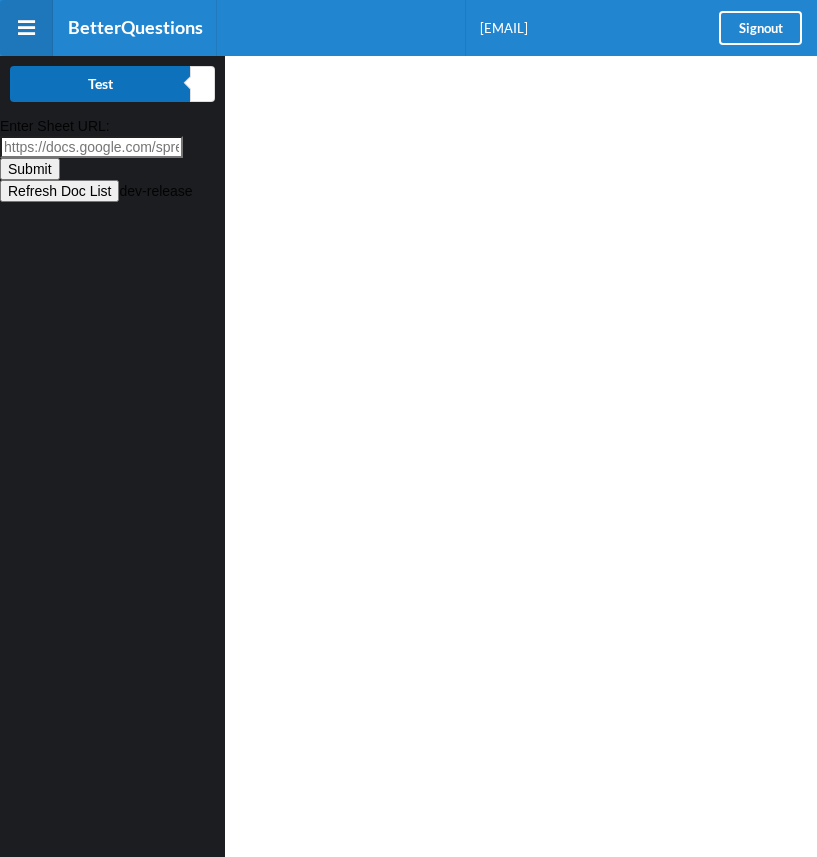 click on "Test" at bounding box center (100, 84) 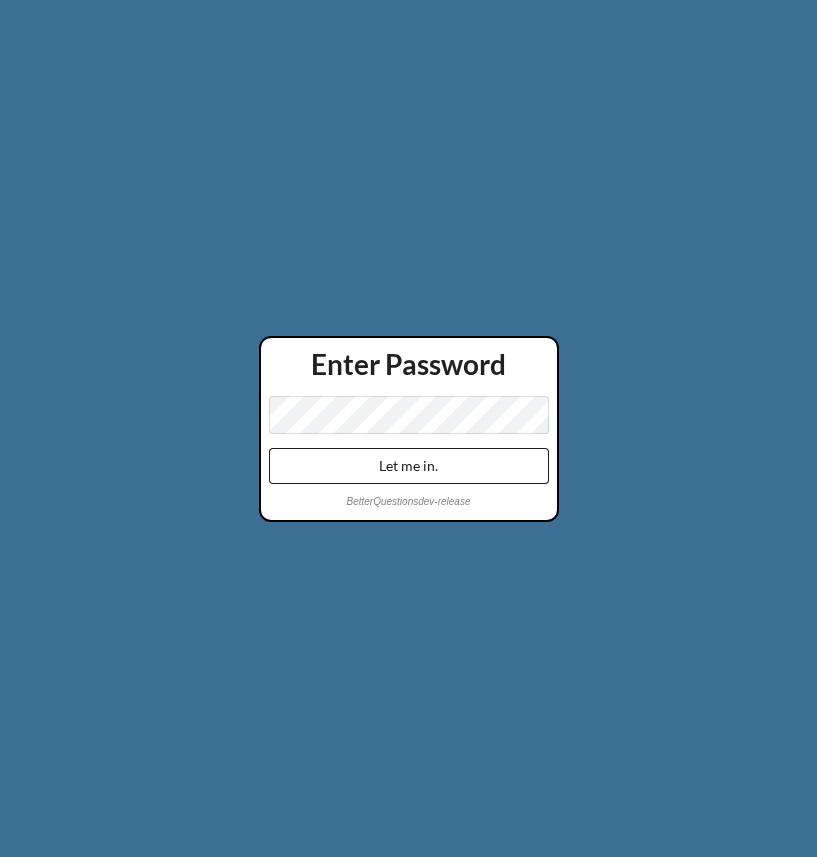 scroll, scrollTop: 0, scrollLeft: 0, axis: both 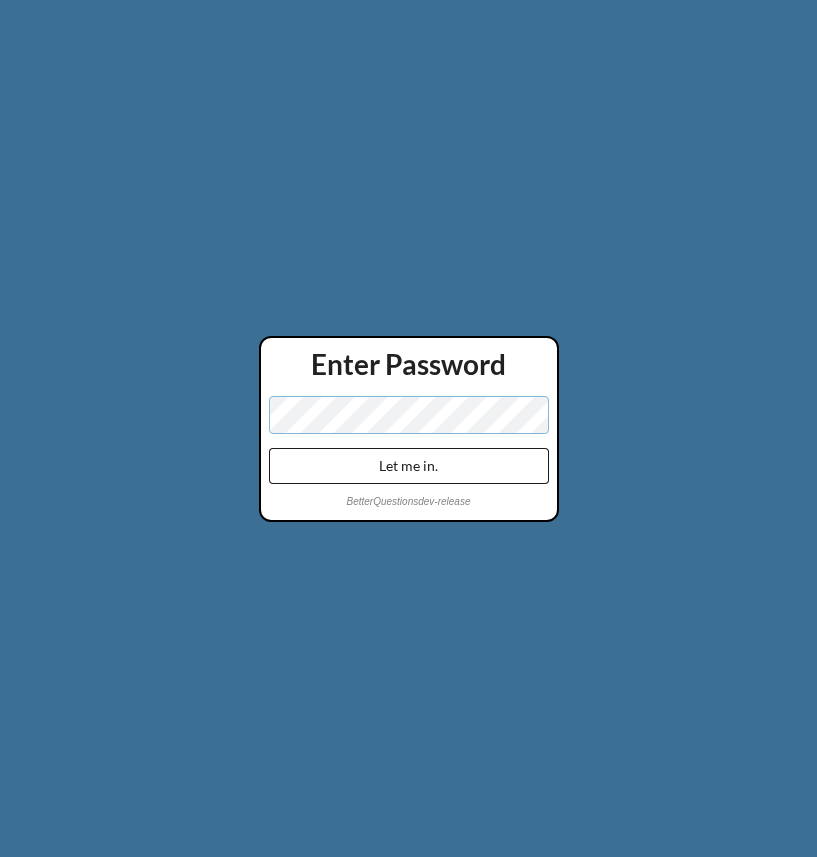 click on "Let me in." at bounding box center [409, 466] 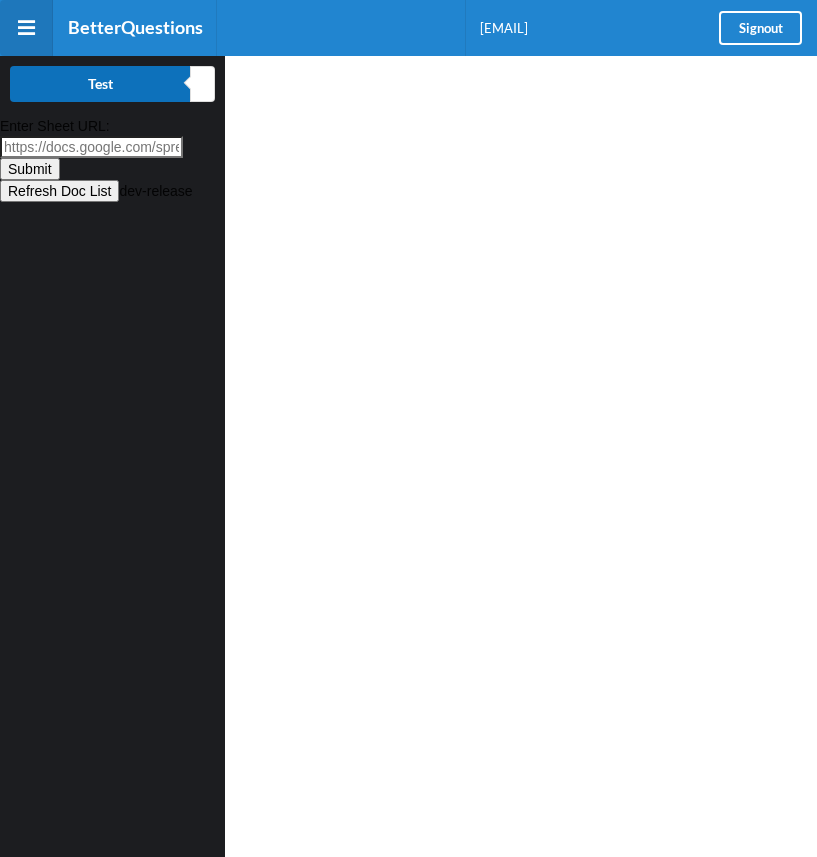 click on "Test" at bounding box center (100, 84) 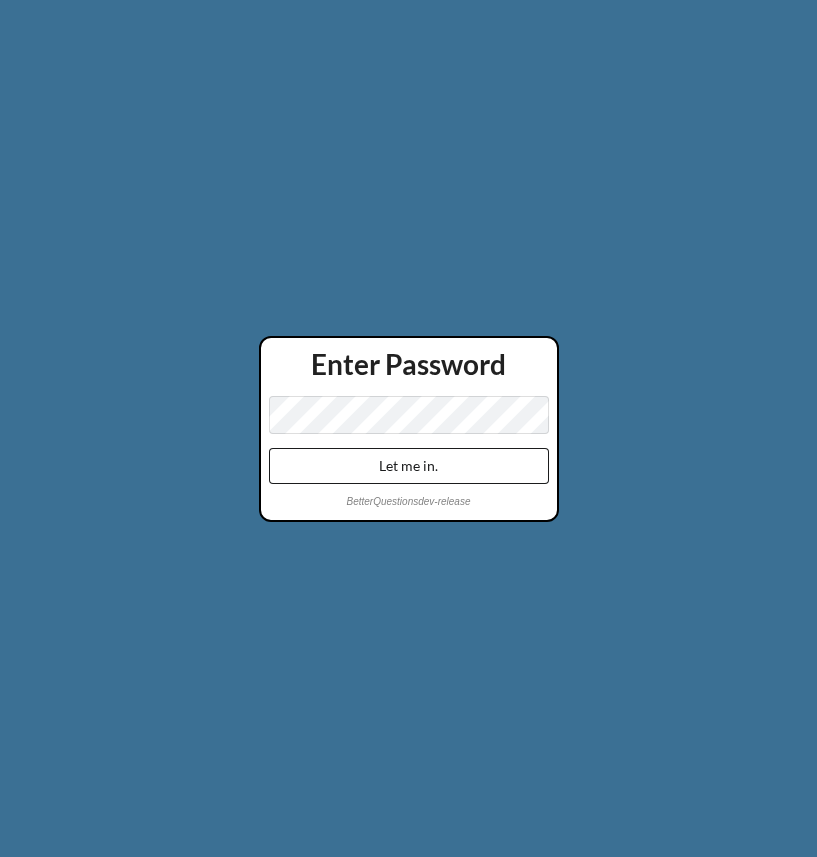 scroll, scrollTop: 0, scrollLeft: 0, axis: both 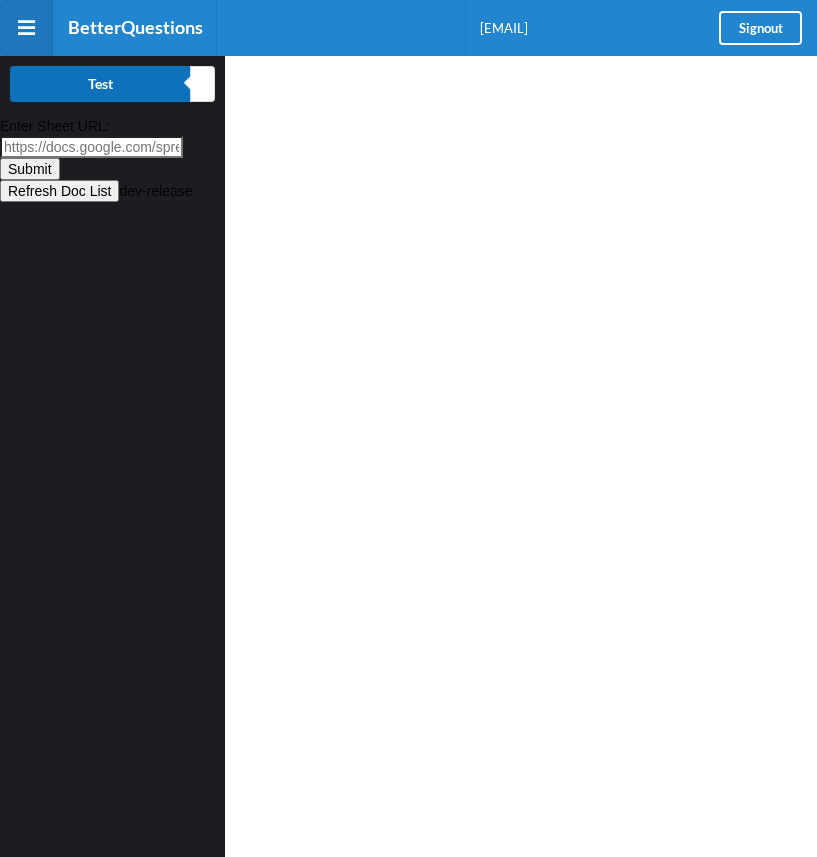 click on "Test" at bounding box center [100, 84] 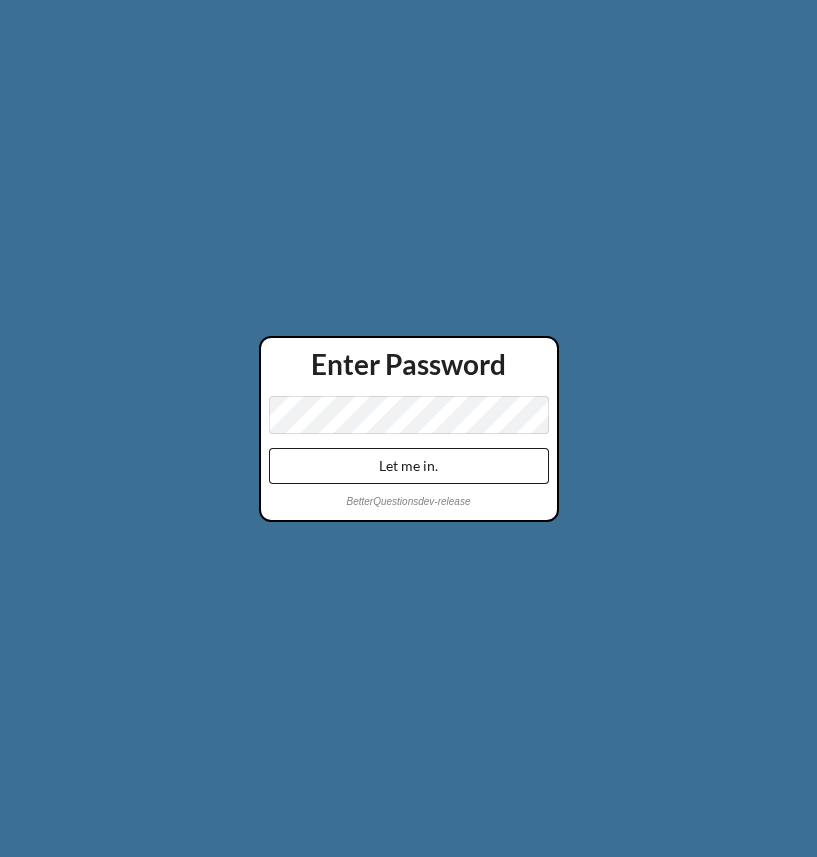scroll, scrollTop: 0, scrollLeft: 0, axis: both 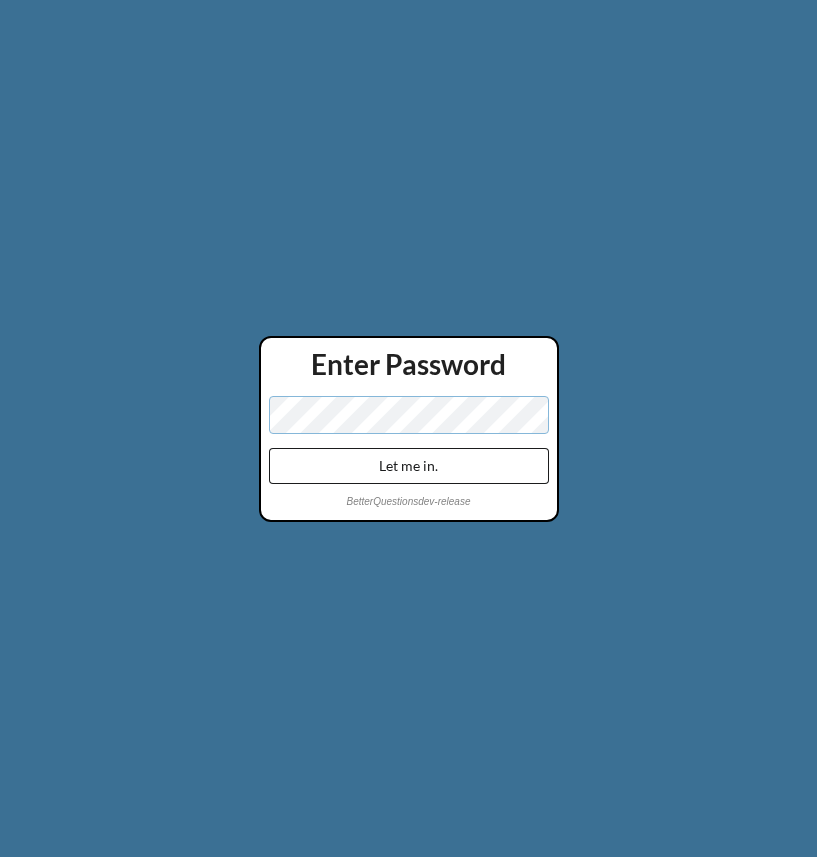 click on "Let me in." at bounding box center (409, 466) 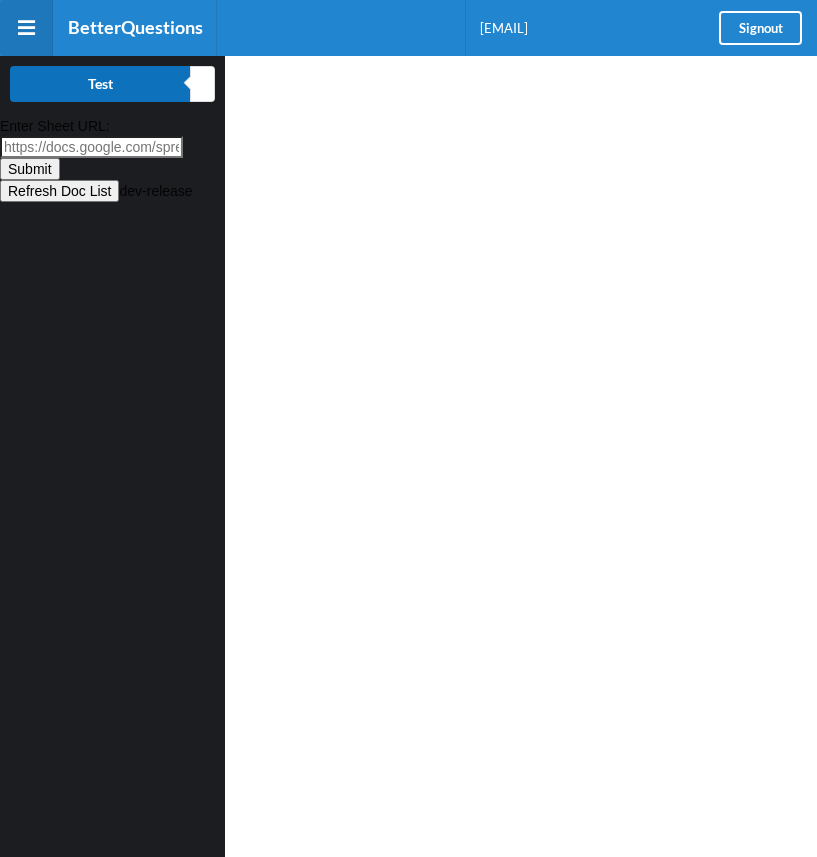 click on "Test" at bounding box center [100, 84] 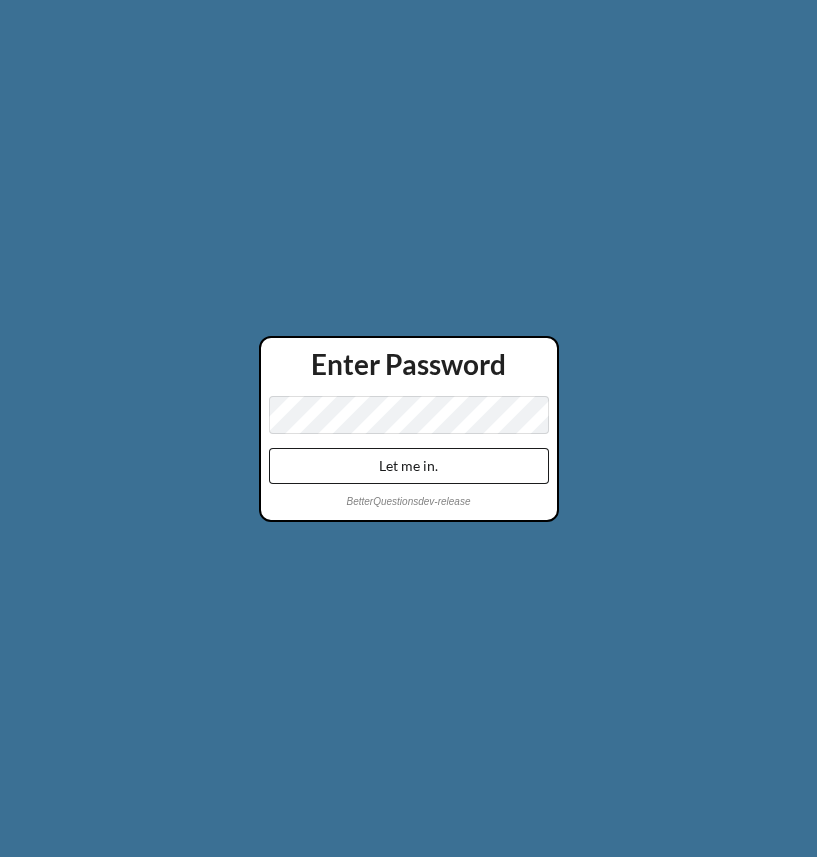 scroll, scrollTop: 0, scrollLeft: 0, axis: both 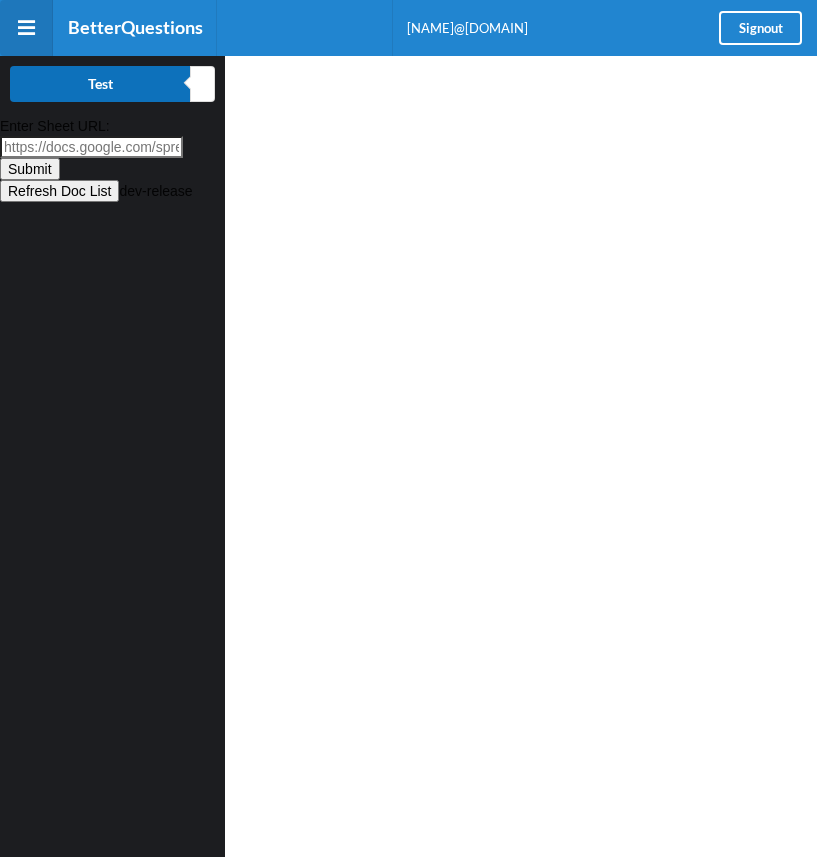 click on "Test" at bounding box center [100, 84] 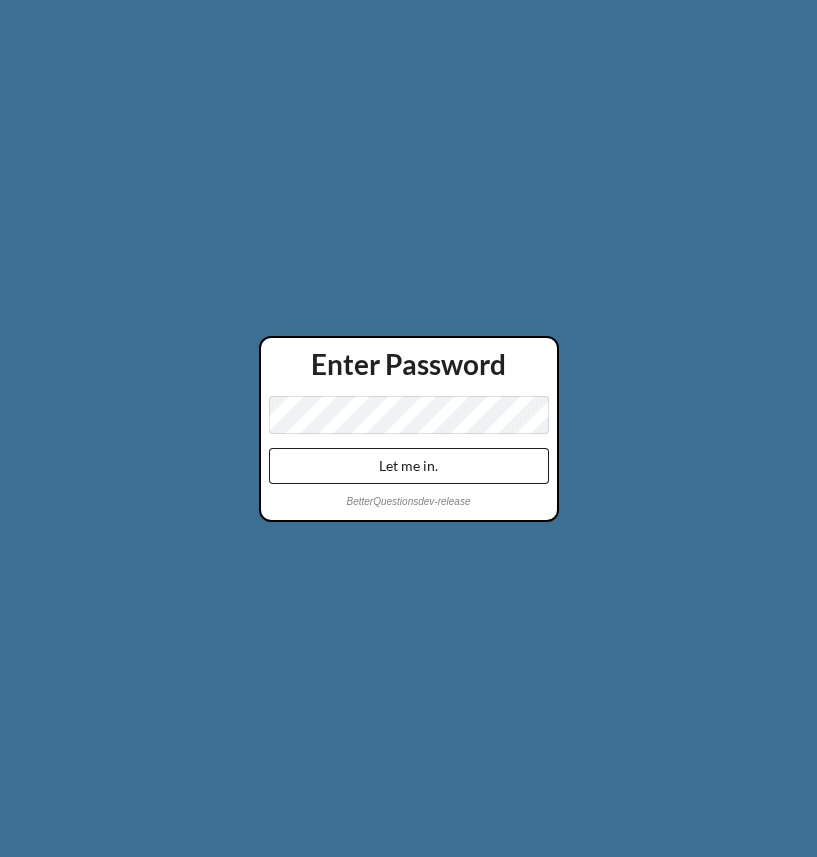 scroll, scrollTop: 0, scrollLeft: 0, axis: both 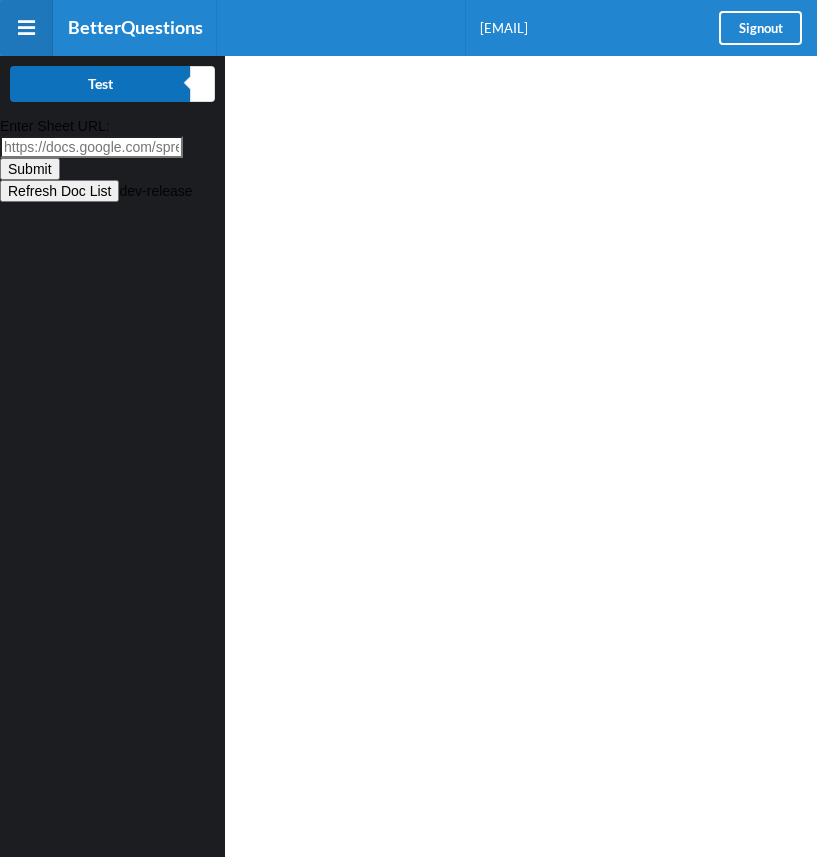 click on "Test" at bounding box center [100, 84] 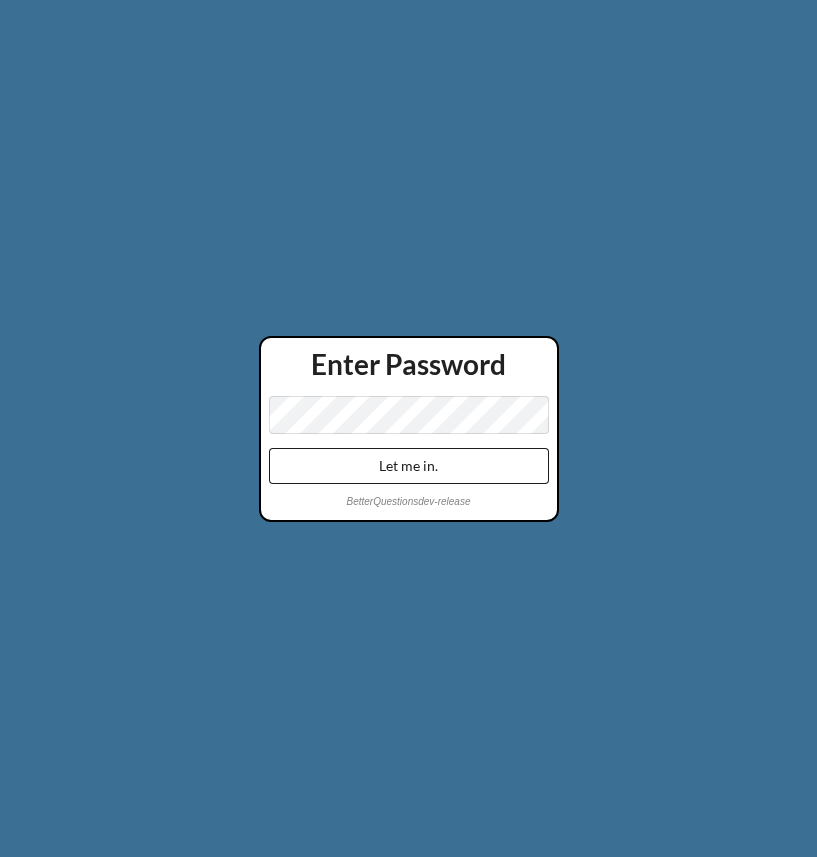 scroll, scrollTop: 0, scrollLeft: 0, axis: both 